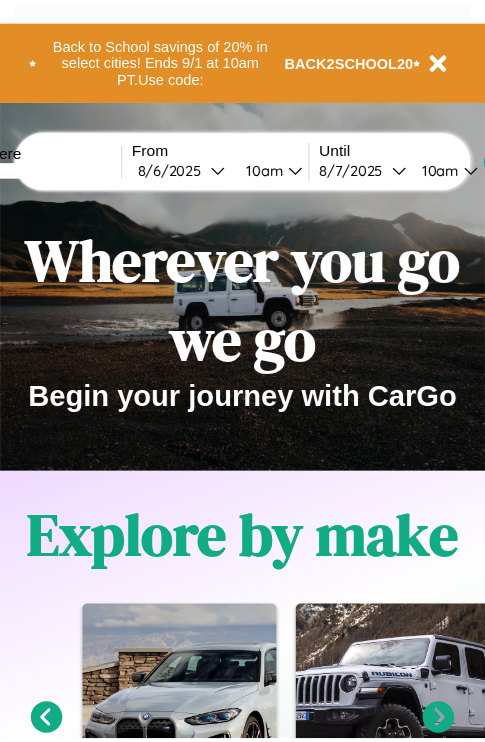 scroll, scrollTop: 0, scrollLeft: 0, axis: both 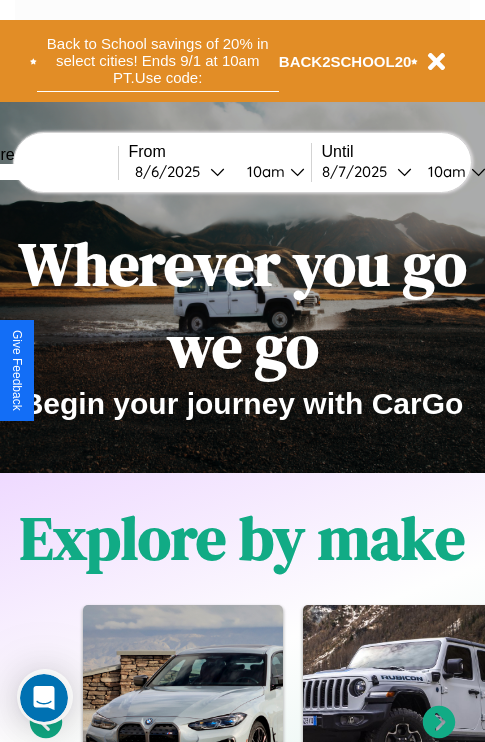 click on "Back to School savings of 20% in select cities! Ends 9/1 at 10am PT.  Use code:" at bounding box center [158, 61] 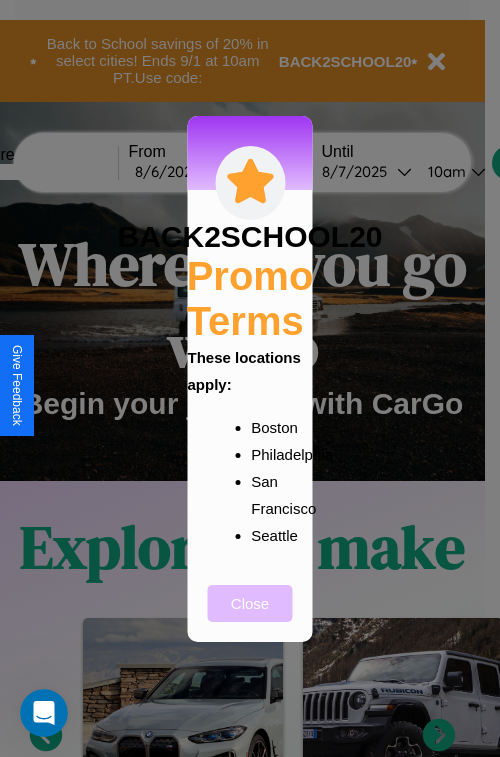 click on "Close" at bounding box center (250, 603) 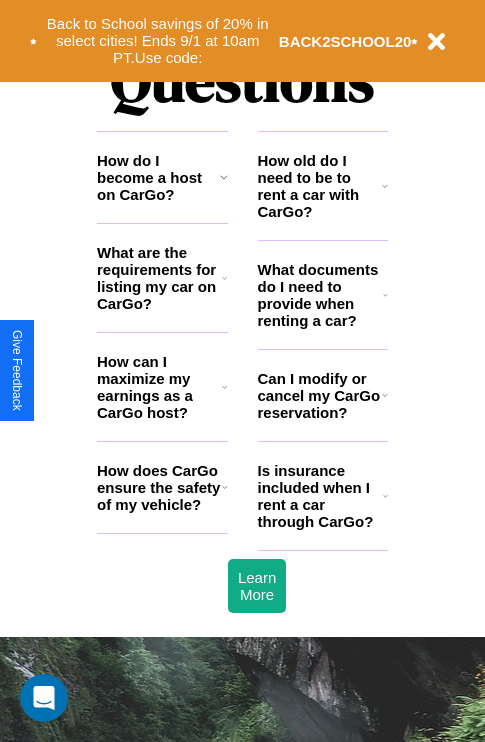 scroll, scrollTop: 2423, scrollLeft: 0, axis: vertical 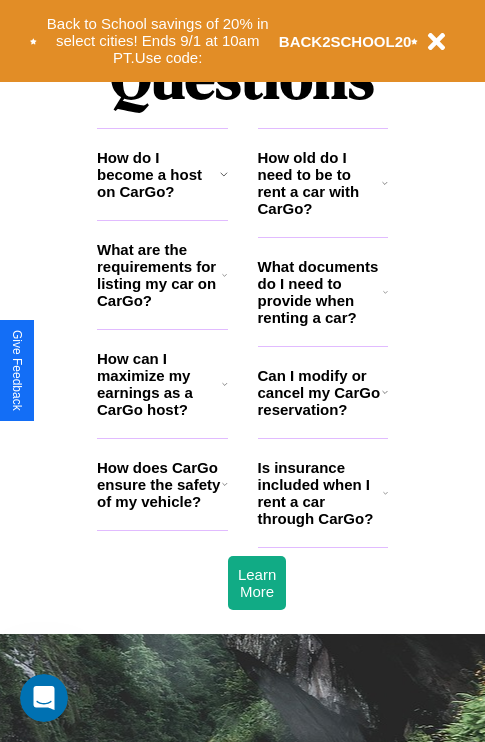 click on "How can I maximize my earnings as a CarGo host?" at bounding box center [159, 384] 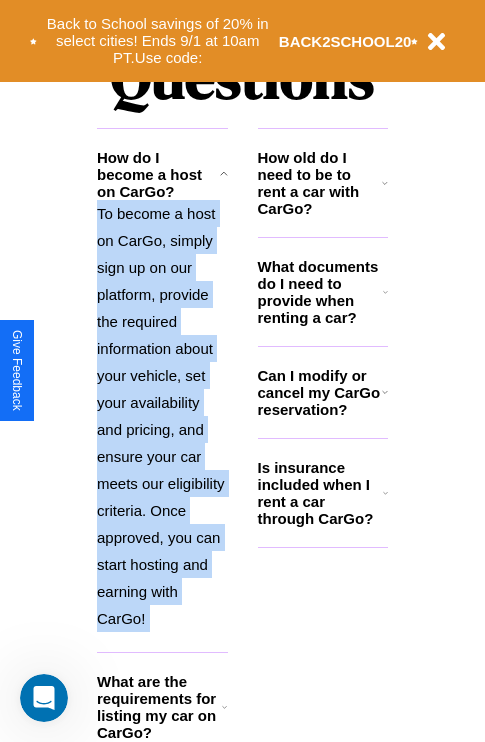 scroll, scrollTop: 2538, scrollLeft: 0, axis: vertical 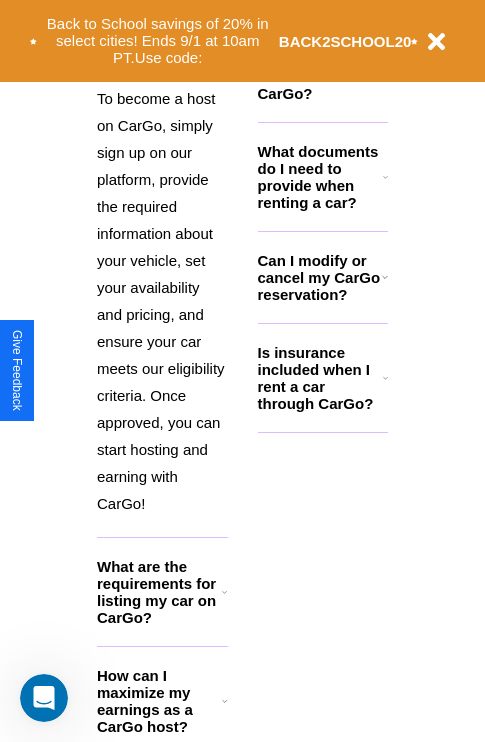 click 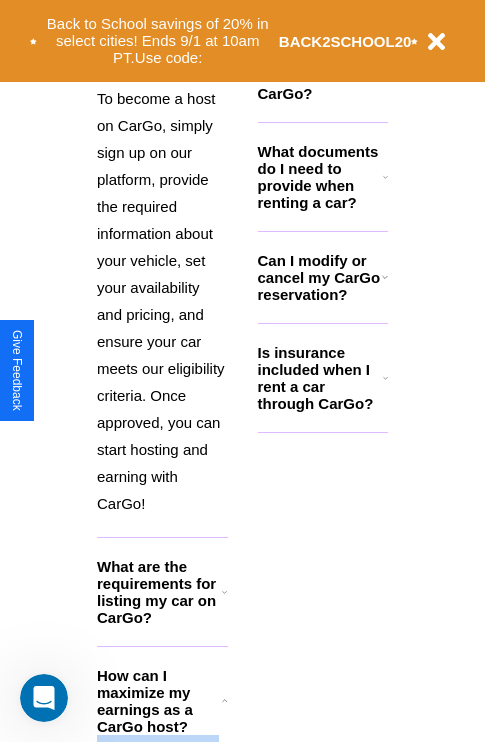 scroll, scrollTop: 3163, scrollLeft: 0, axis: vertical 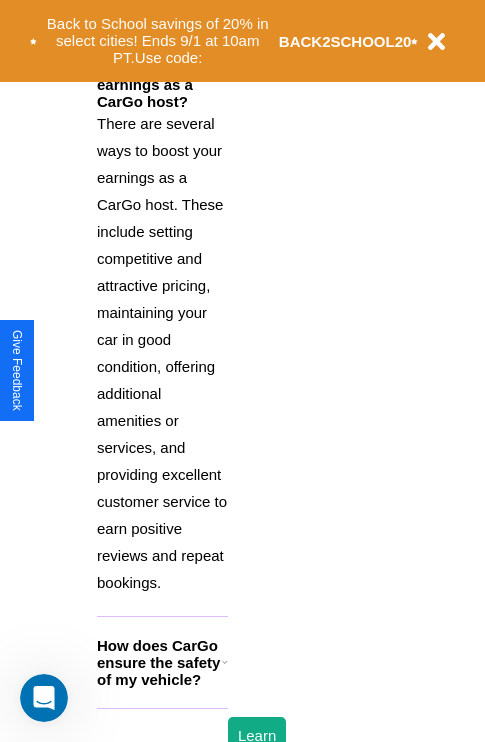 click on "How does CarGo ensure the safety of my vehicle?" at bounding box center [159, 662] 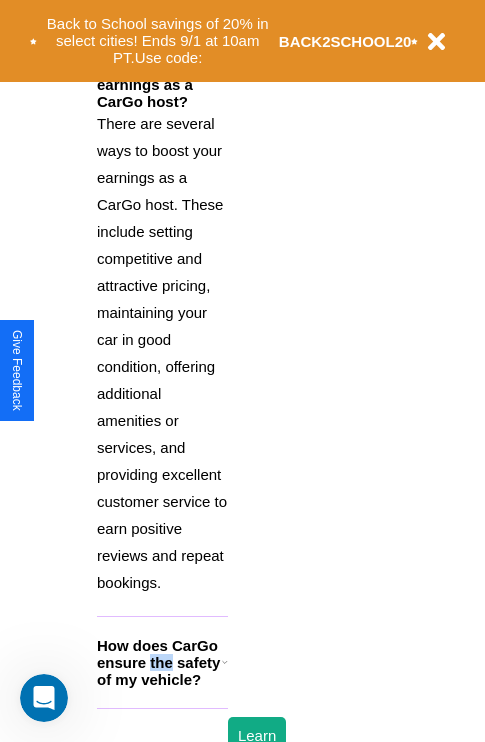 scroll, scrollTop: 1905, scrollLeft: 0, axis: vertical 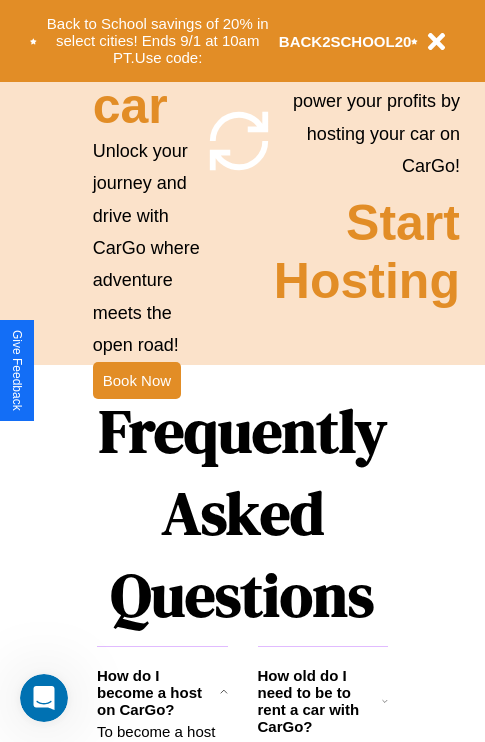 click 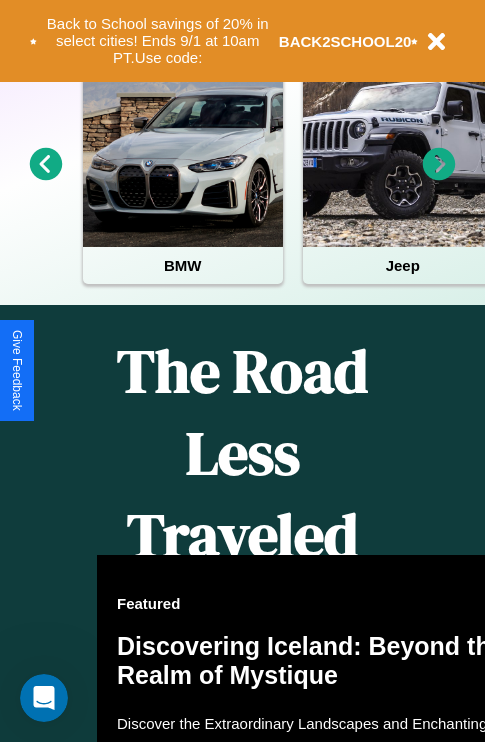 scroll, scrollTop: 308, scrollLeft: 0, axis: vertical 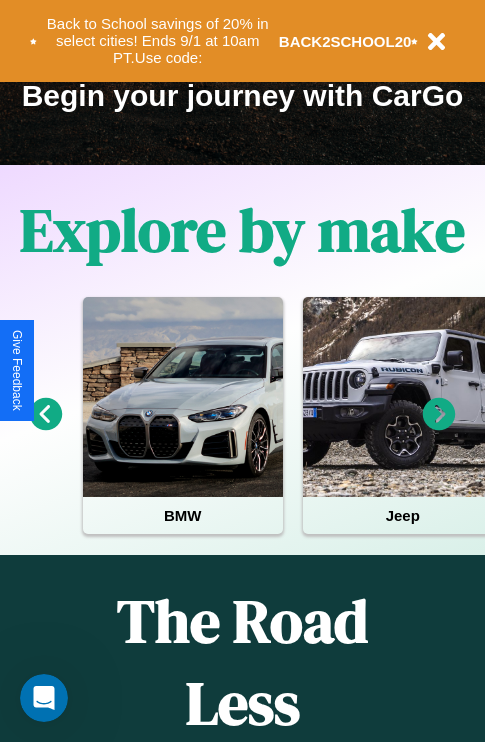 click 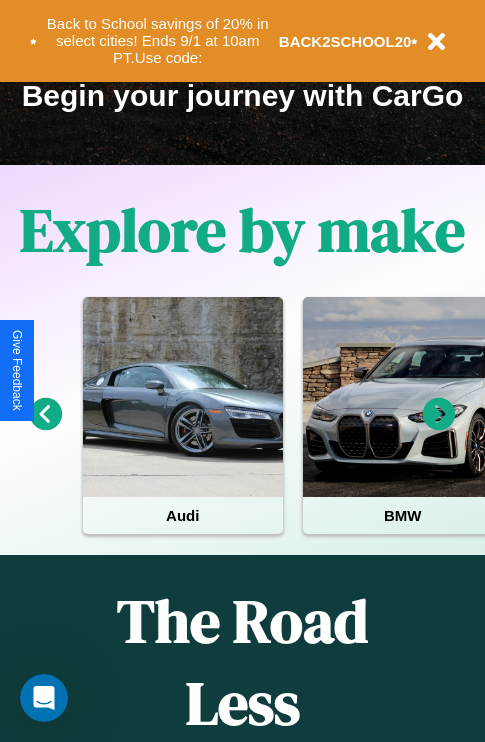 click 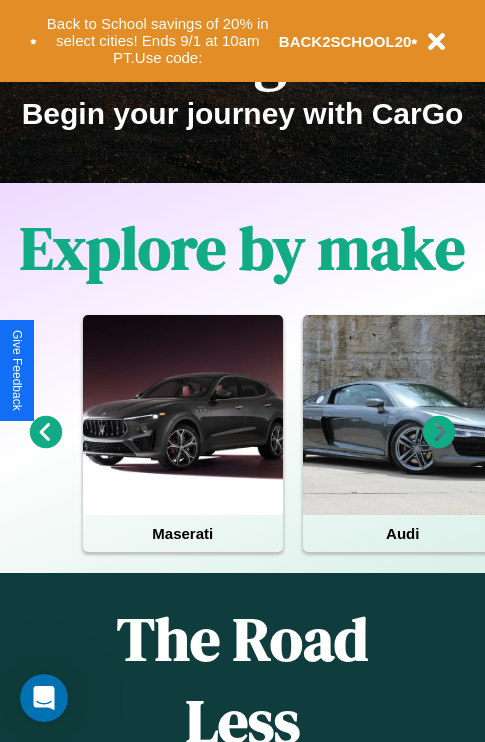 scroll, scrollTop: 0, scrollLeft: 0, axis: both 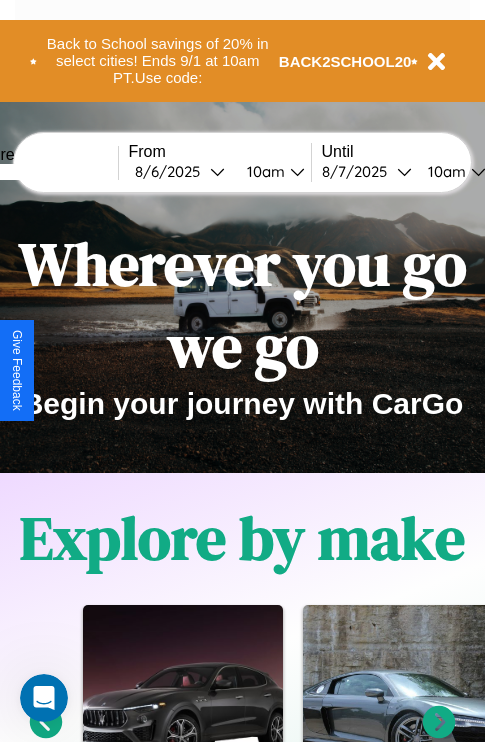 click at bounding box center (43, 172) 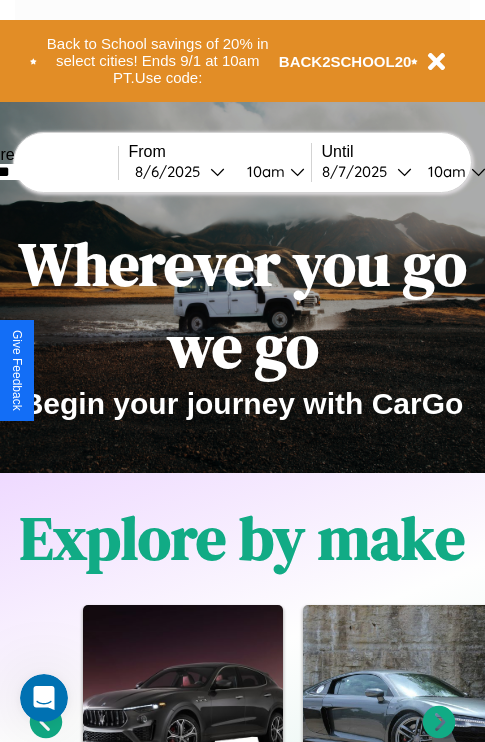 type on "*******" 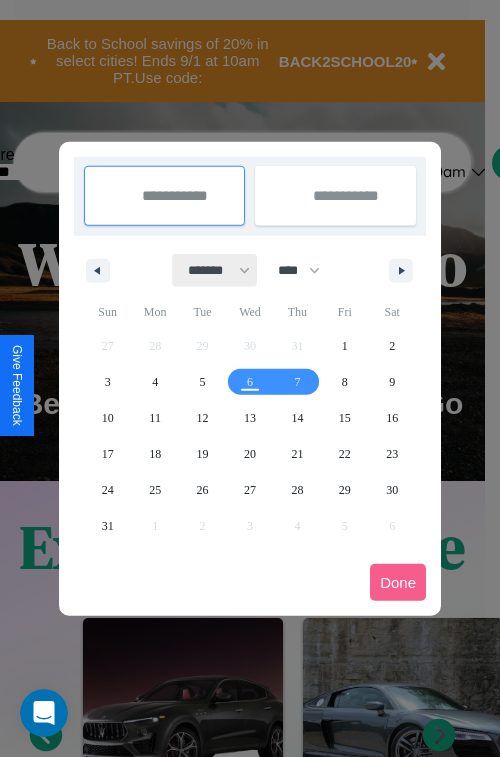 click on "******* ******** ***** ***** *** **** **** ****** ********* ******* ******** ********" at bounding box center [215, 270] 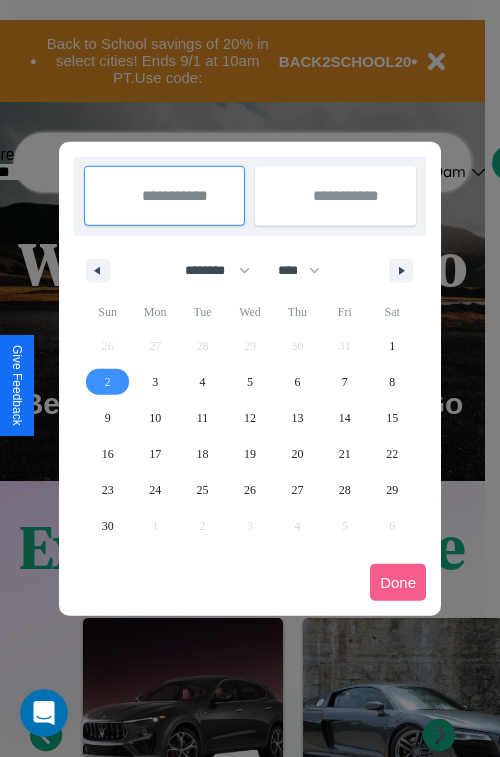 click on "2" at bounding box center [108, 382] 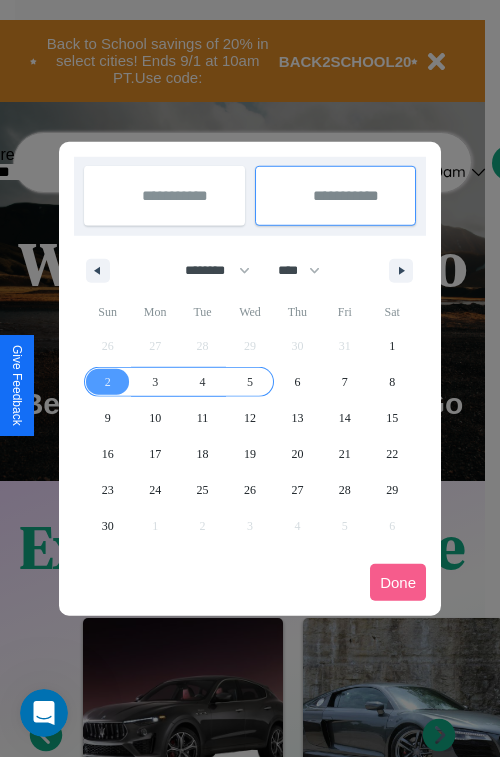 click on "5" at bounding box center [250, 382] 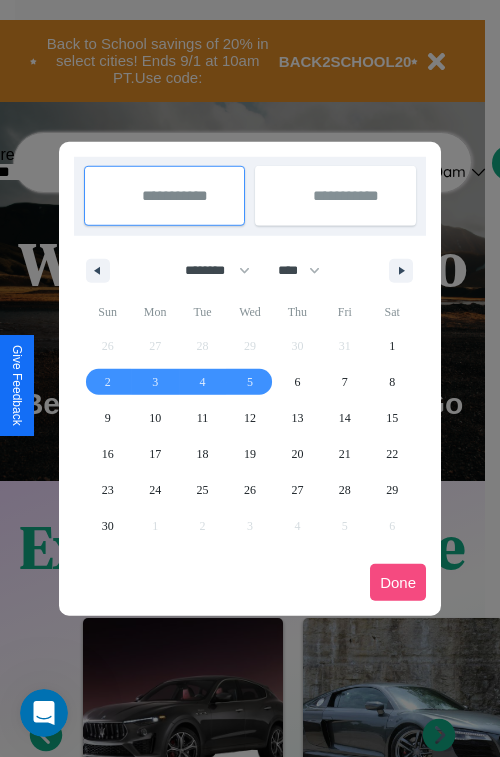 click on "Done" at bounding box center [398, 582] 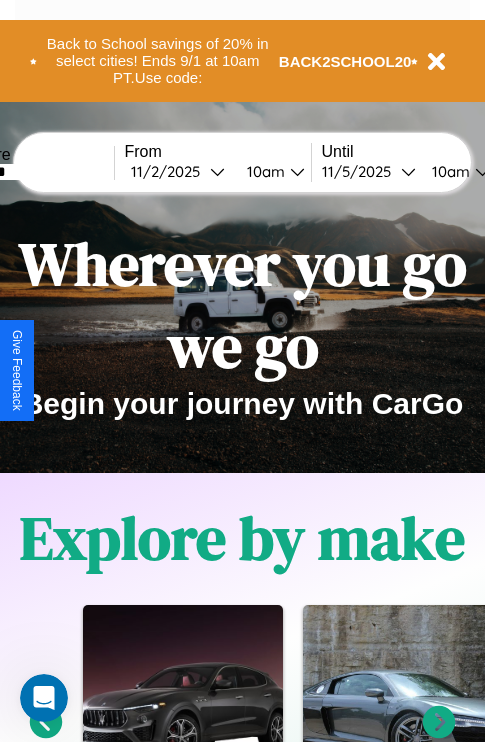 scroll, scrollTop: 0, scrollLeft: 72, axis: horizontal 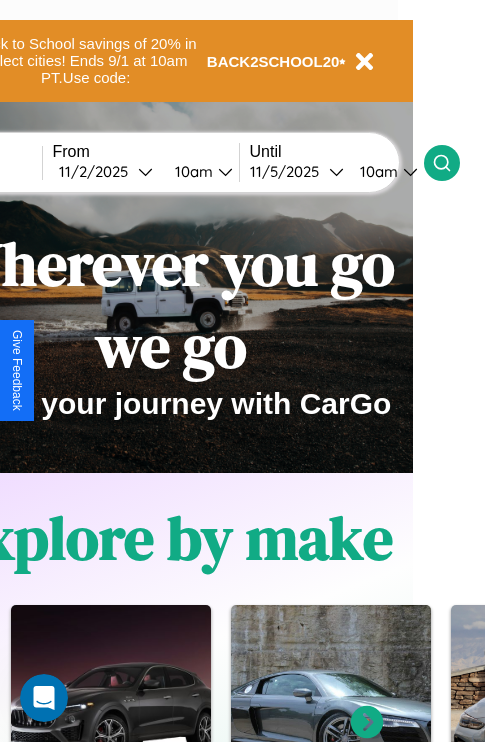 click 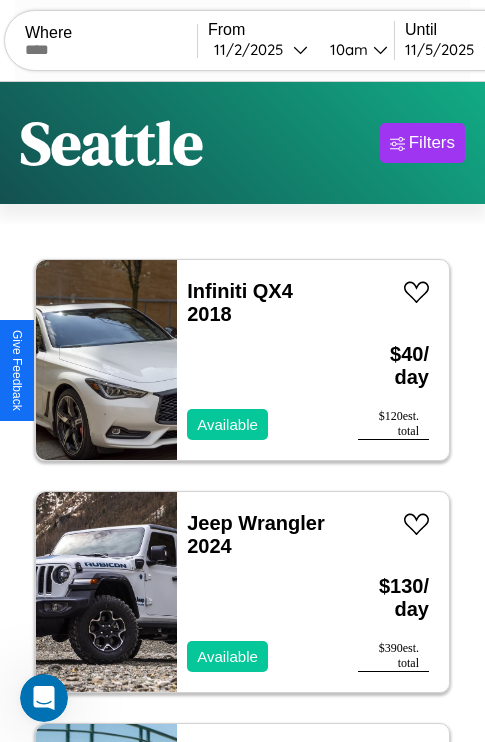 scroll, scrollTop: 95, scrollLeft: 0, axis: vertical 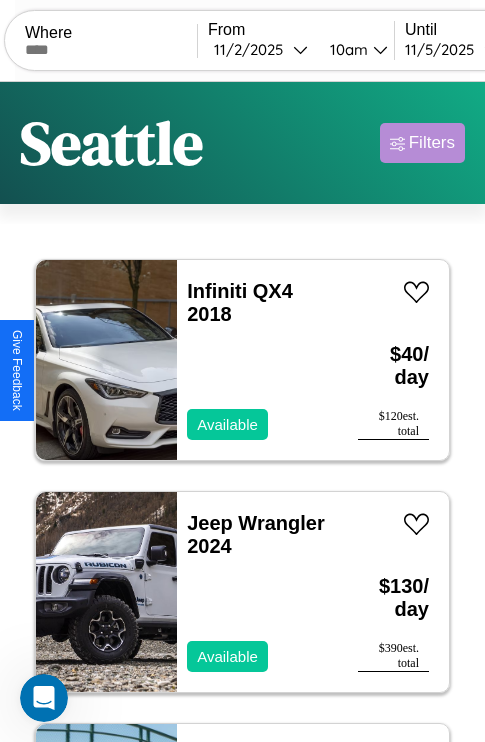 click on "Filters" at bounding box center [432, 143] 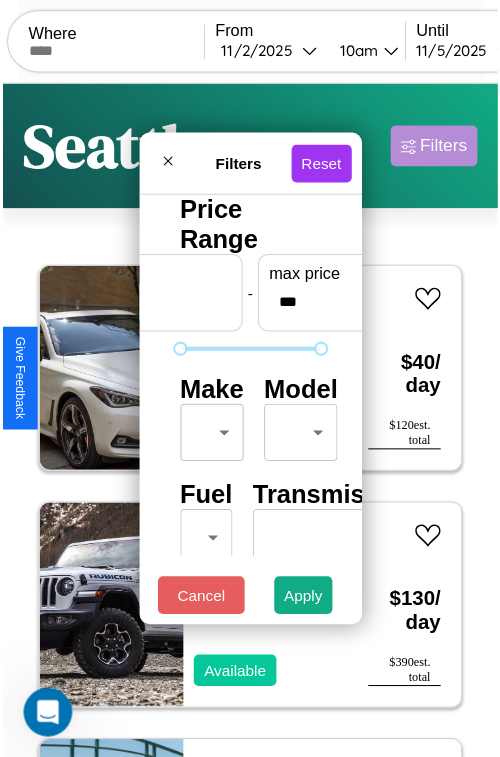 scroll, scrollTop: 59, scrollLeft: 0, axis: vertical 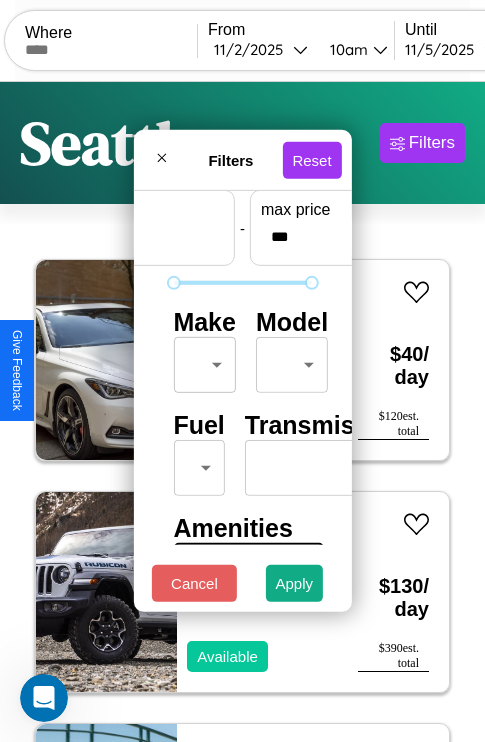 click on "CarGo Where From [MONTH] / [DAY] / [YEAR] [TIME] Until [MONTH] / [DAY] / [YEAR] [TIME] Become a Host Login Sign Up [CITY] Filters 118 cars in this area These cars can be picked up in this city. Infiniti QX4 2018 Available $ 40 / day $ 120 est. total Jeep Wrangler 2024 Available $ 130 / day $ 390 est. total Buick Rendezvous 2024 Available $ 170 / day $ 510 est. total GMC WIS 2022 Available $ 150 / day $ 450 est. total Alfa Romeo Giulia ([PHONE]) 2016 Available $ 100 / day $ 300 est. total Bentley Roll Royce Silver Seraph 2022 Available $ 100 / day $ 300 est. total Honda TRX700XX 2021 Available $ 70 / day $ 210 est. total GMC Cutaway Van 2014 Available $ 170 / day $ 510 est. total Toyota Prius 2018 Available $ 50 / day $ 150 est. total Lamborghini Huracan 2020 Unavailable $ 70 / day $ 210 est. total Lexus IS 2016 Available $ 170 / day $ 510 est. total Land Rover Discovery Sport 2019 Available $ 140 / day $ 420 est. total Maserati MC20 2022 Available $ 120 / day" at bounding box center (242, 412) 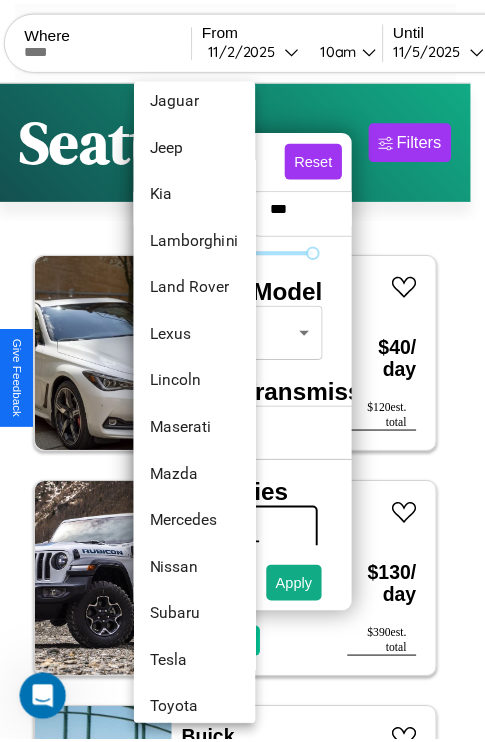 scroll, scrollTop: 998, scrollLeft: 0, axis: vertical 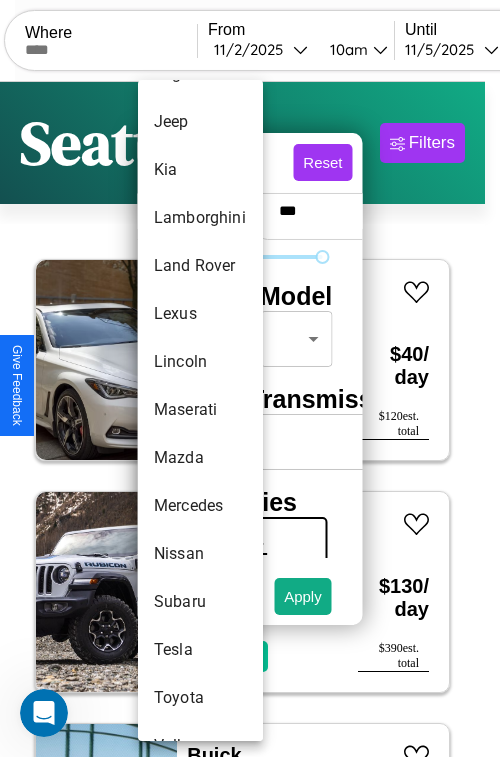 click on "Maserati" at bounding box center [200, 410] 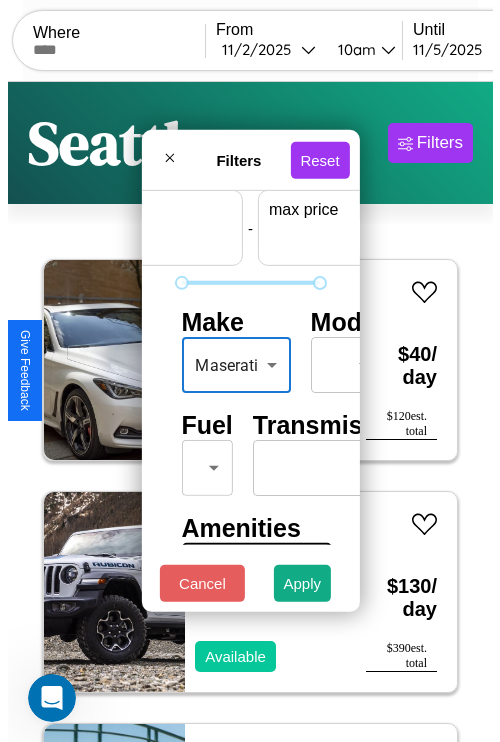scroll, scrollTop: 59, scrollLeft: 124, axis: both 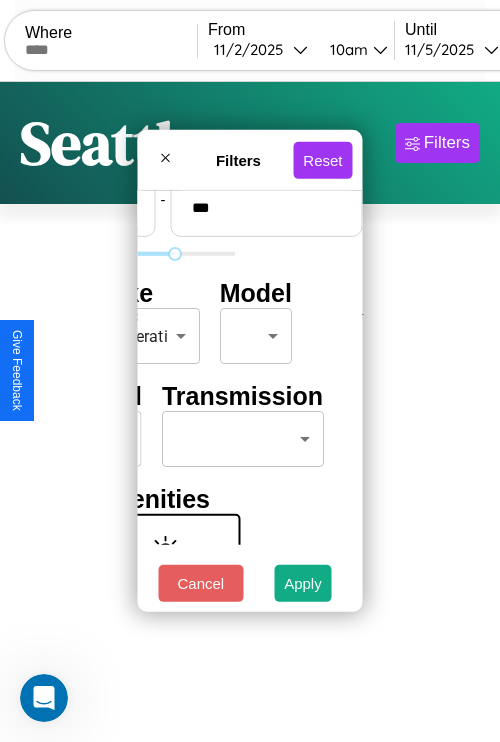 type on "***" 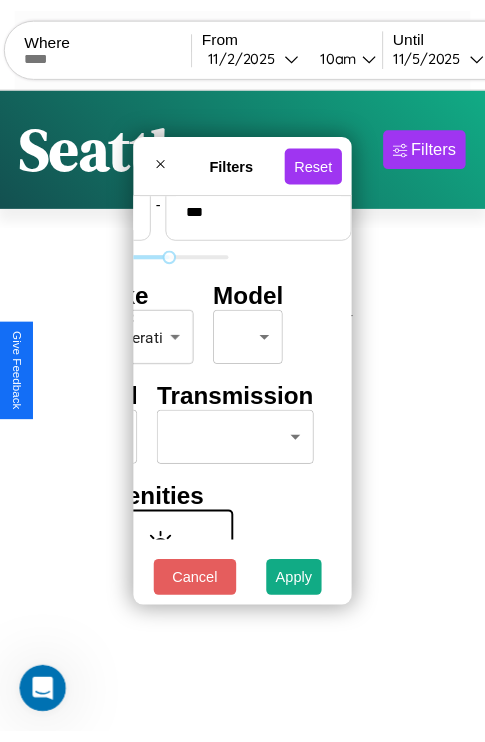 scroll, scrollTop: 59, scrollLeft: 0, axis: vertical 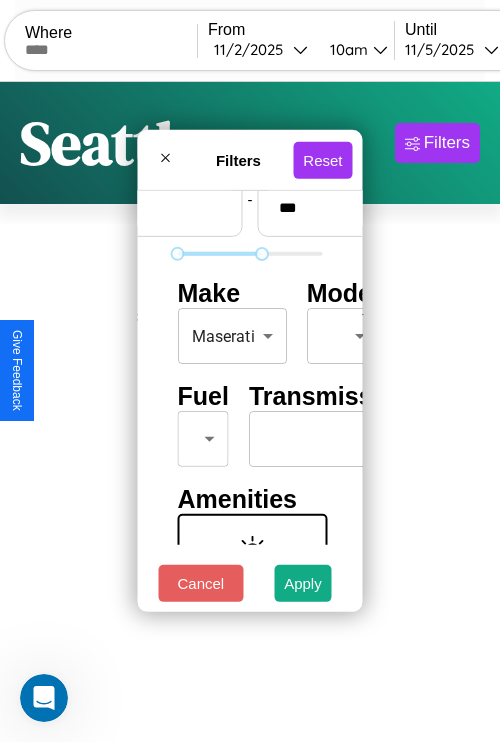 type on "*" 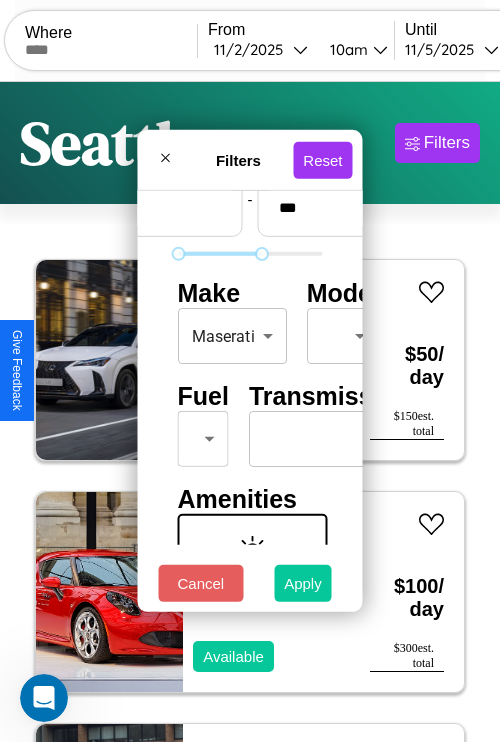 click on "Apply" at bounding box center [303, 583] 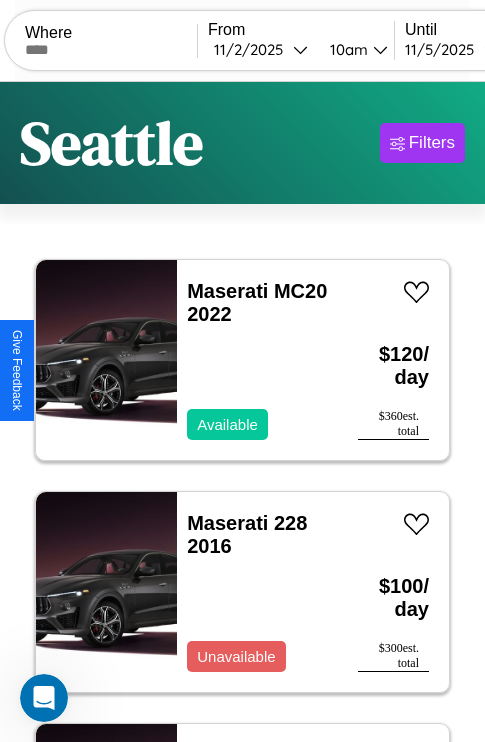 scroll, scrollTop: 89, scrollLeft: 0, axis: vertical 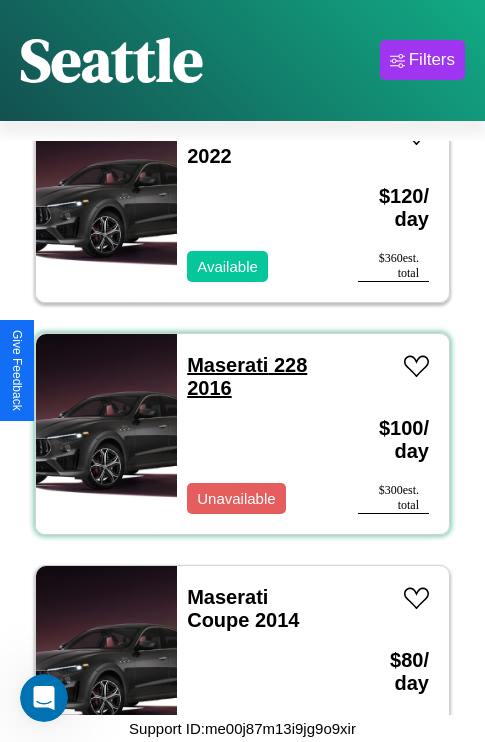 click on "Maserati   228   2016" at bounding box center [247, 376] 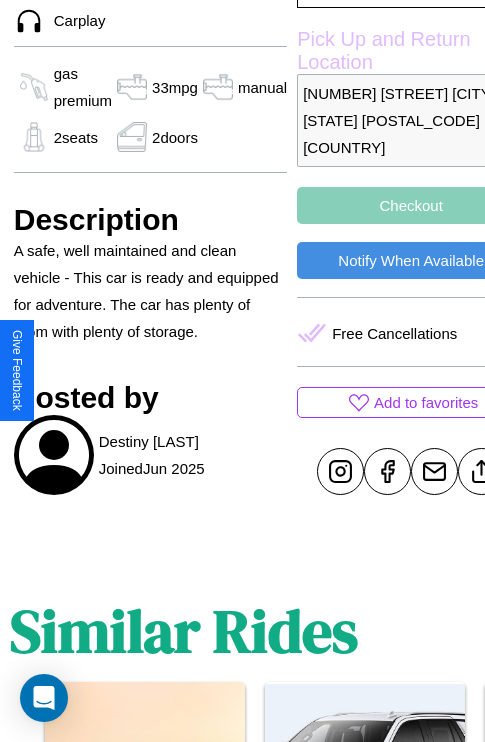 scroll, scrollTop: 789, scrollLeft: 71, axis: both 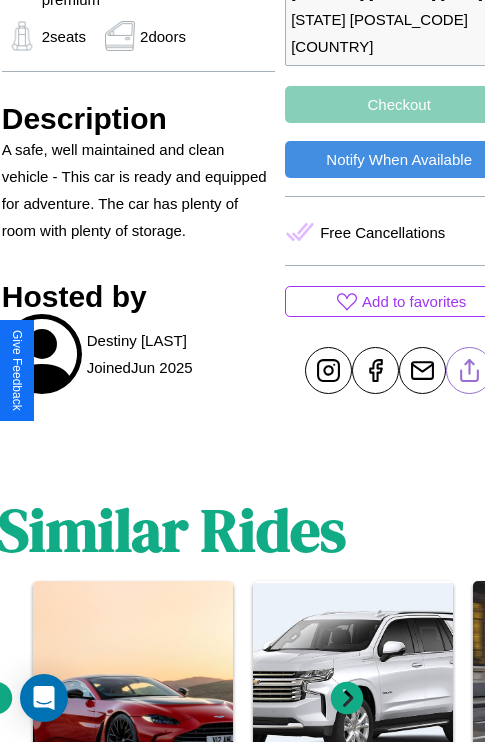 click 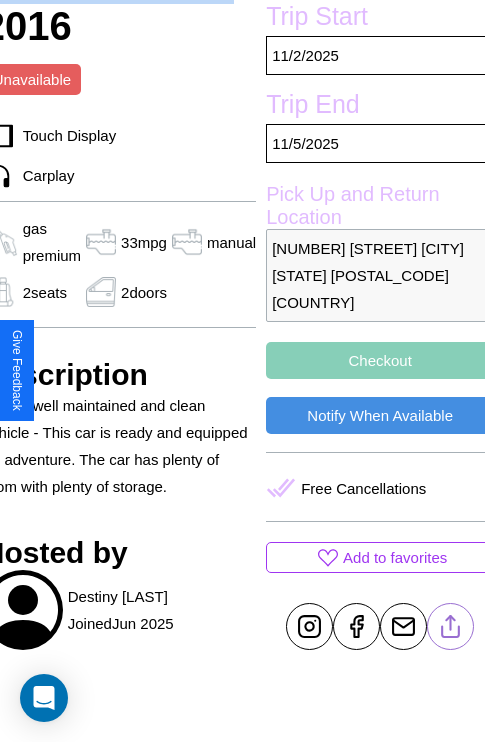 scroll, scrollTop: 523, scrollLeft: 91, axis: both 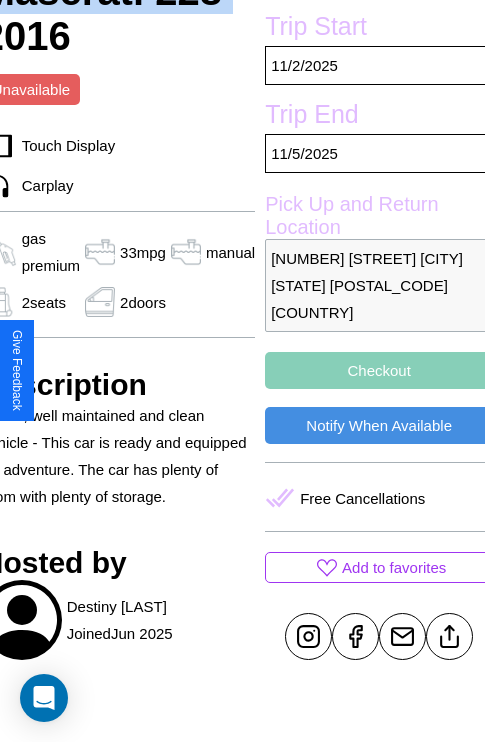 click on "Checkout" at bounding box center [379, 370] 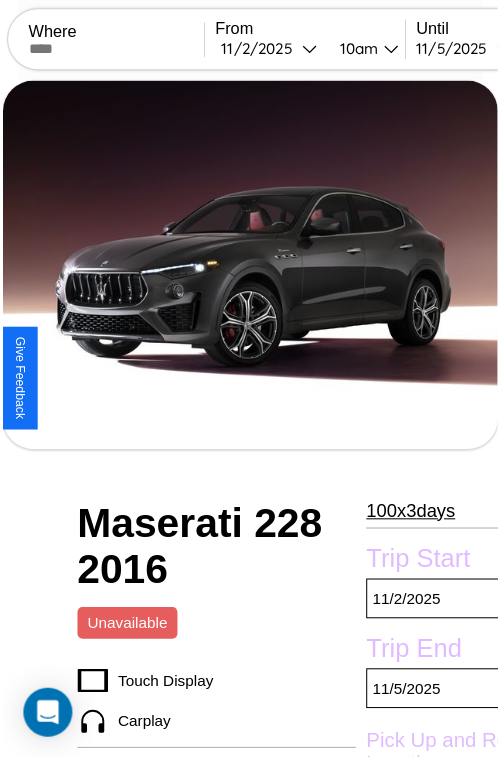 scroll, scrollTop: 720, scrollLeft: 91, axis: both 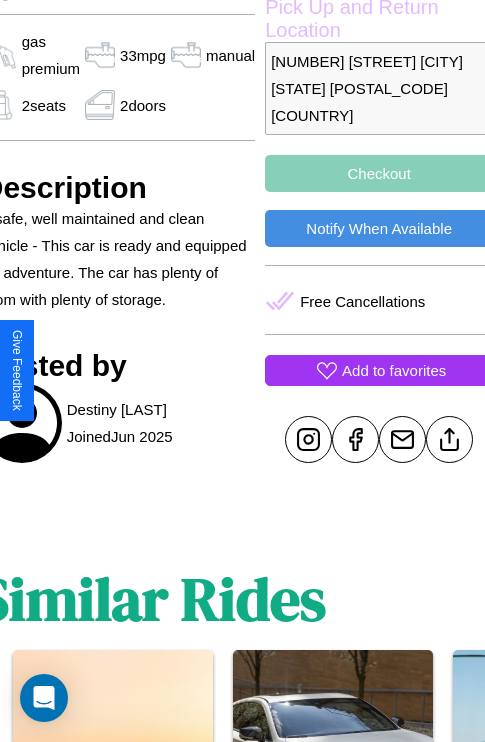 click on "Add to favorites" at bounding box center [394, 370] 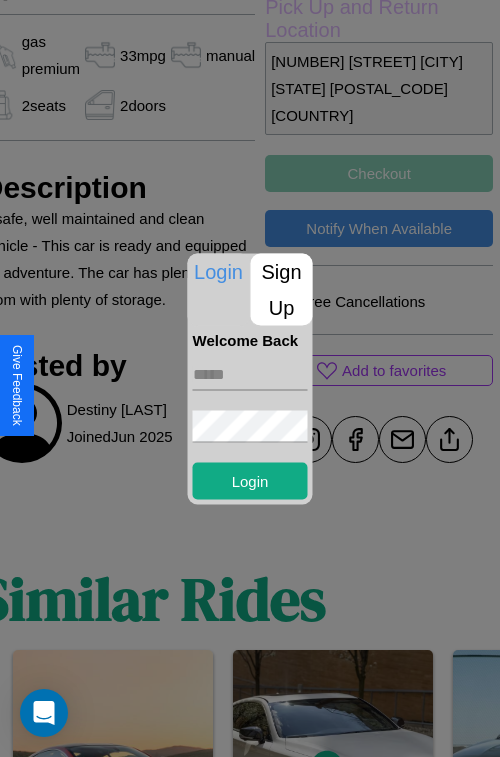 click at bounding box center (250, 374) 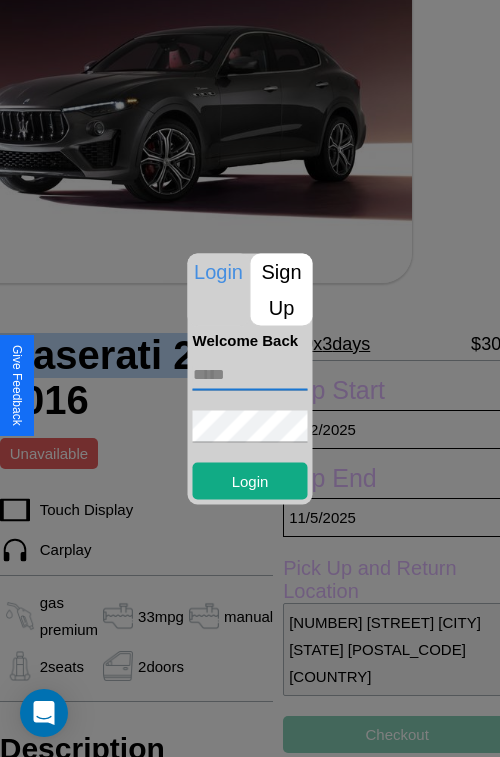 scroll, scrollTop: 210, scrollLeft: 76, axis: both 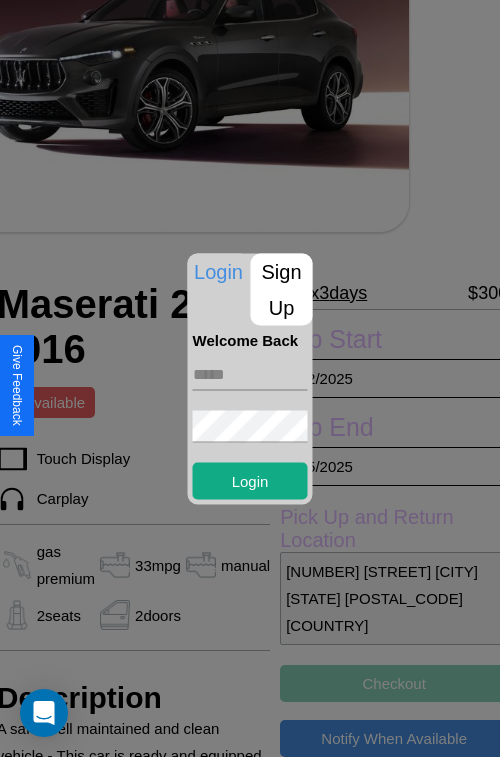 click at bounding box center [250, 378] 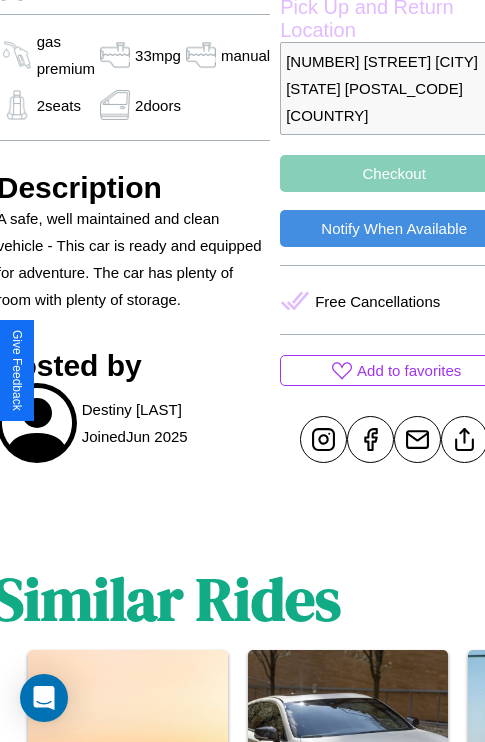 scroll, scrollTop: 0, scrollLeft: 76, axis: horizontal 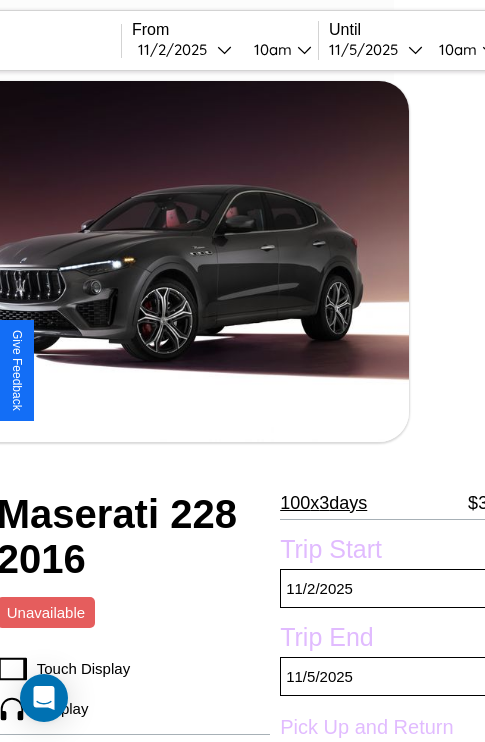 click on "11 / 2 / 2025" at bounding box center (177, 49) 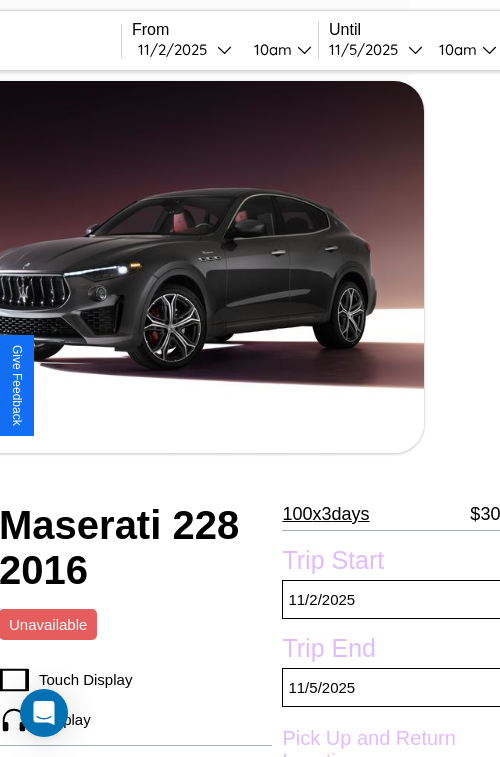 select on "*" 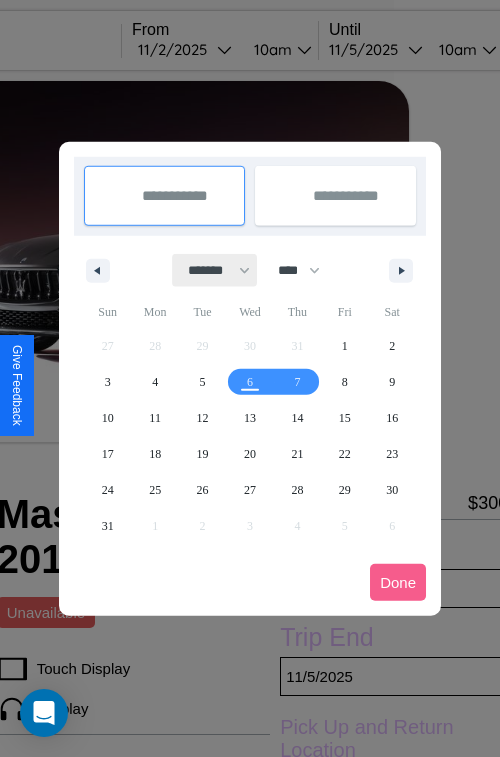 click on "******* ******** ***** ***** *** **** **** ****** ********* ******* ******** ********" at bounding box center (215, 270) 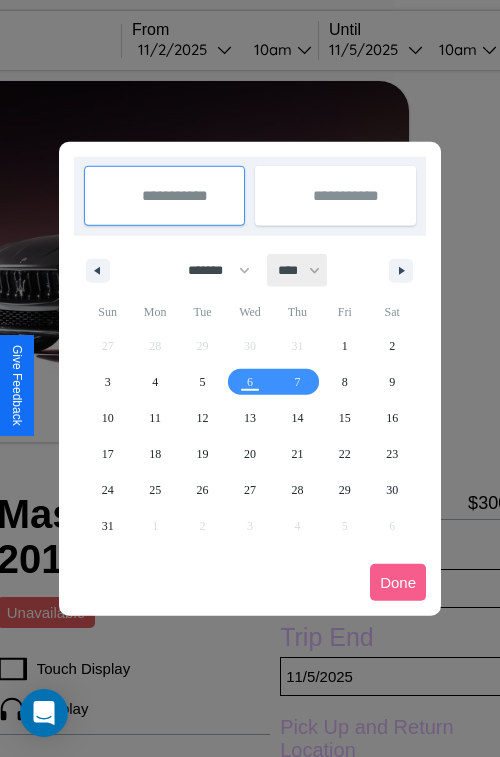 click on "**** **** **** **** **** **** **** **** **** **** **** **** **** **** **** **** **** **** **** **** **** **** **** **** **** **** **** **** **** **** **** **** **** **** **** **** **** **** **** **** **** **** **** **** **** **** **** **** **** **** **** **** **** **** **** **** **** **** **** **** **** **** **** **** **** **** **** **** **** **** **** **** **** **** **** **** **** **** **** **** **** **** **** **** **** **** **** **** **** **** **** **** **** **** **** **** **** **** **** **** **** **** **** **** **** **** **** **** **** **** **** **** **** **** **** **** **** **** **** **** ****" at bounding box center [298, 270] 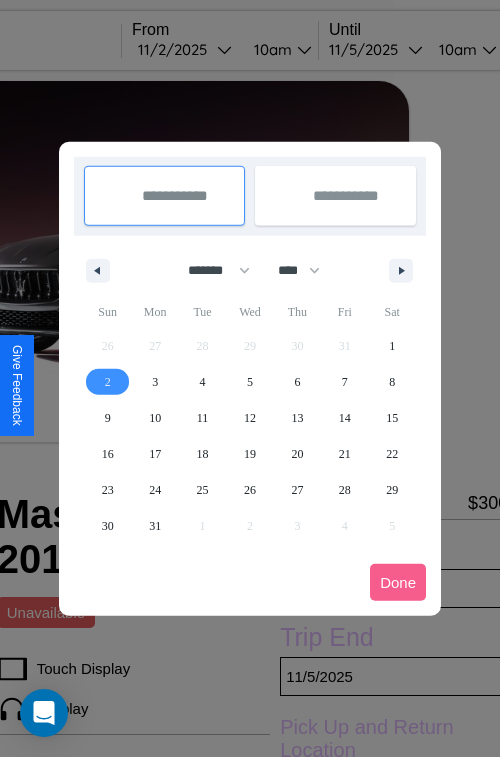 click on "2" at bounding box center [108, 382] 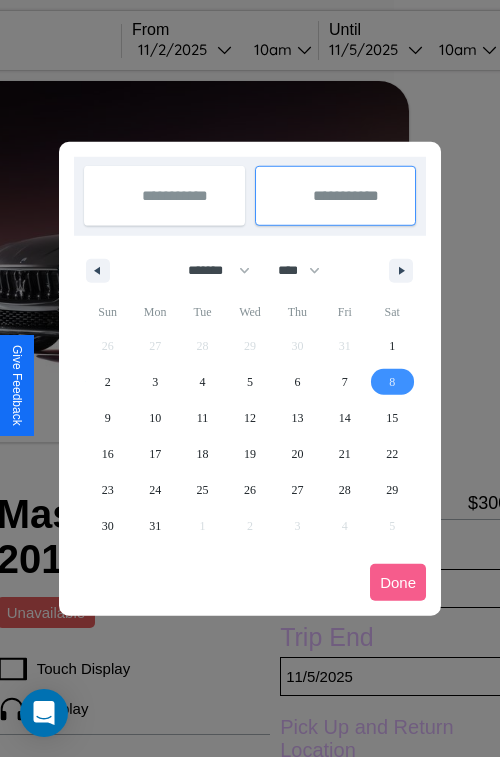 click on "8" at bounding box center (392, 382) 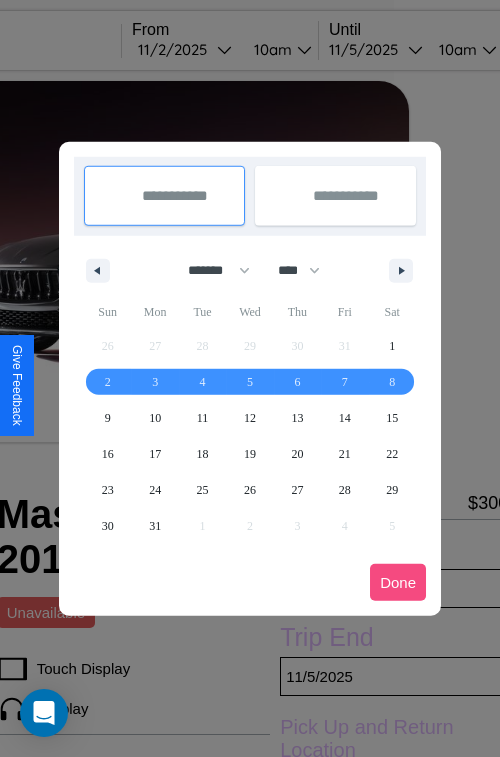 click on "Done" at bounding box center [398, 582] 